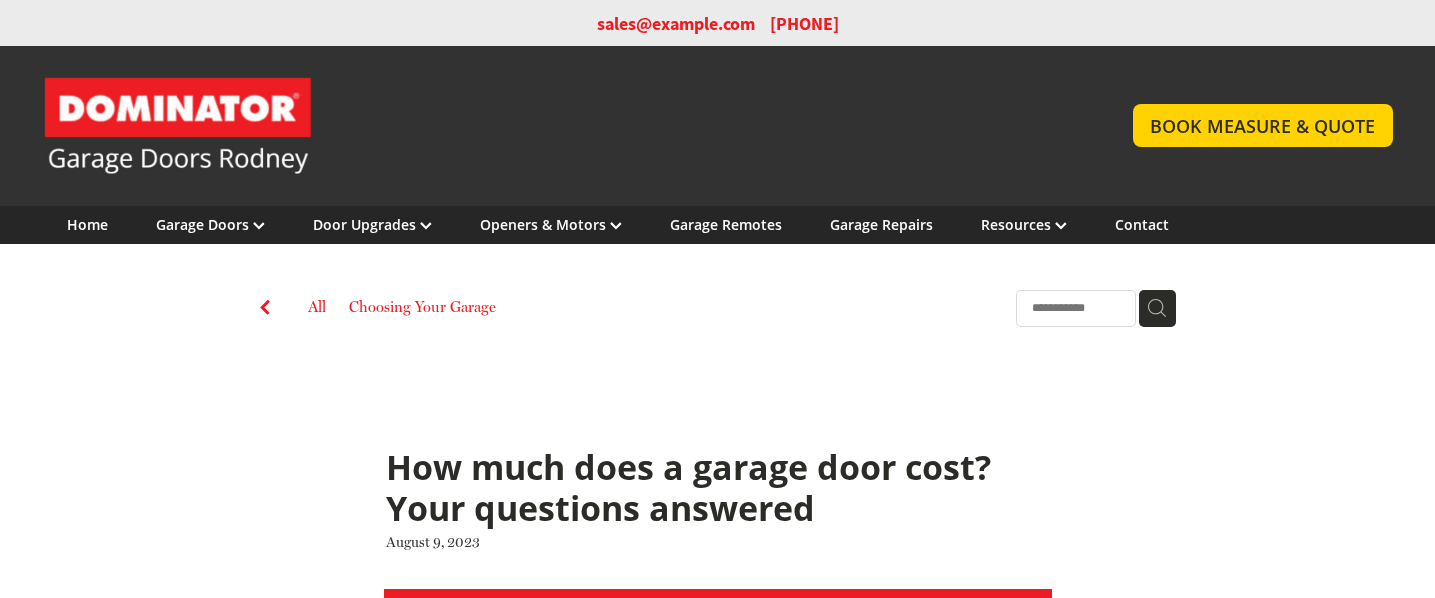 scroll, scrollTop: 0, scrollLeft: 0, axis: both 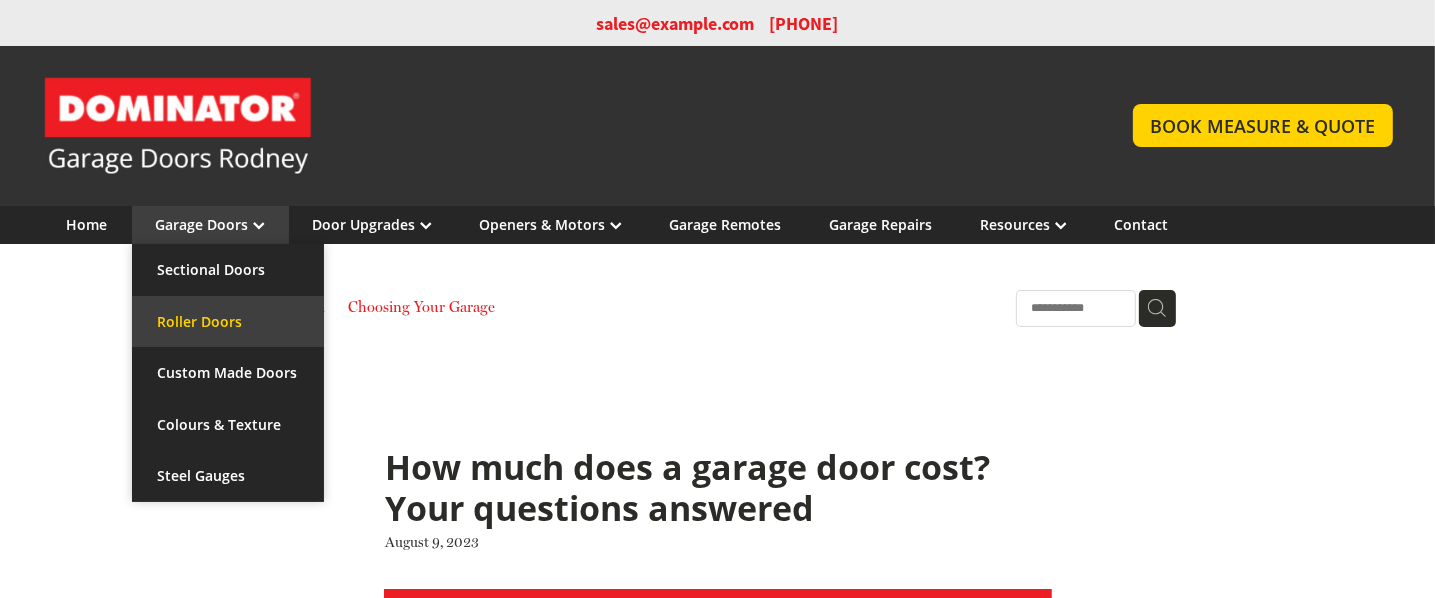 click on "Roller Doors" at bounding box center (228, 322) 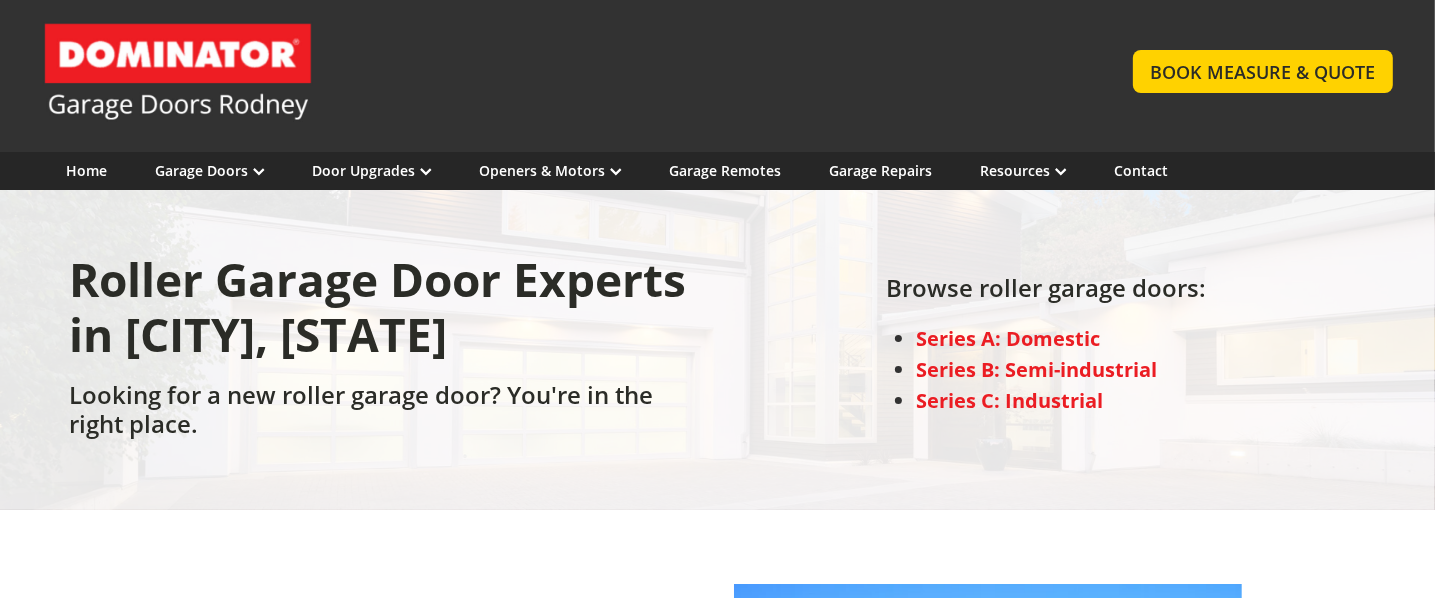 scroll, scrollTop: 100, scrollLeft: 0, axis: vertical 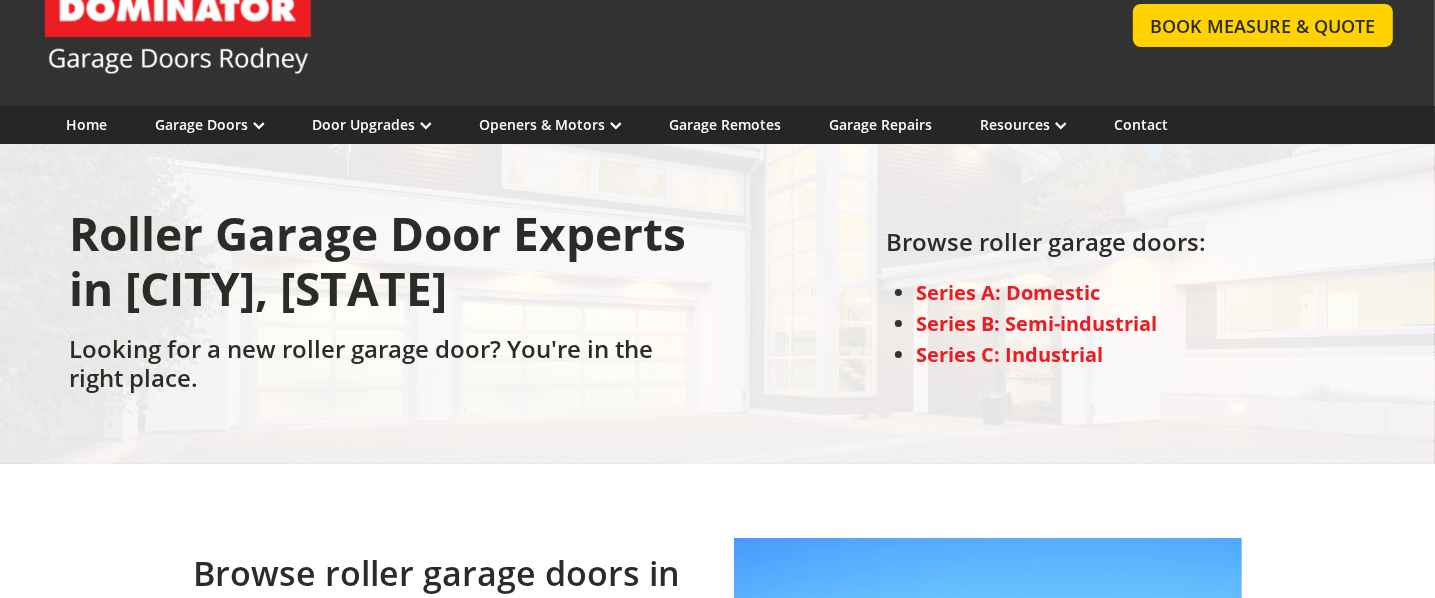 click on "Series A: Domestic" at bounding box center [1008, 292] 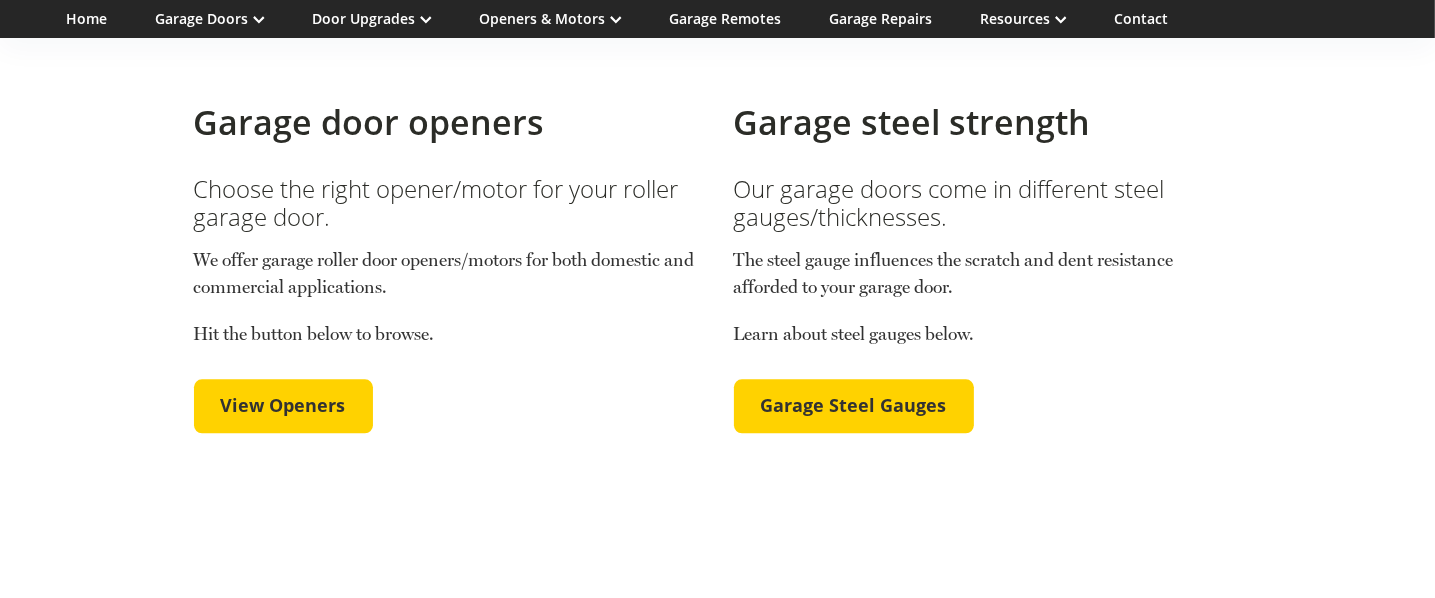 scroll, scrollTop: 4546, scrollLeft: 0, axis: vertical 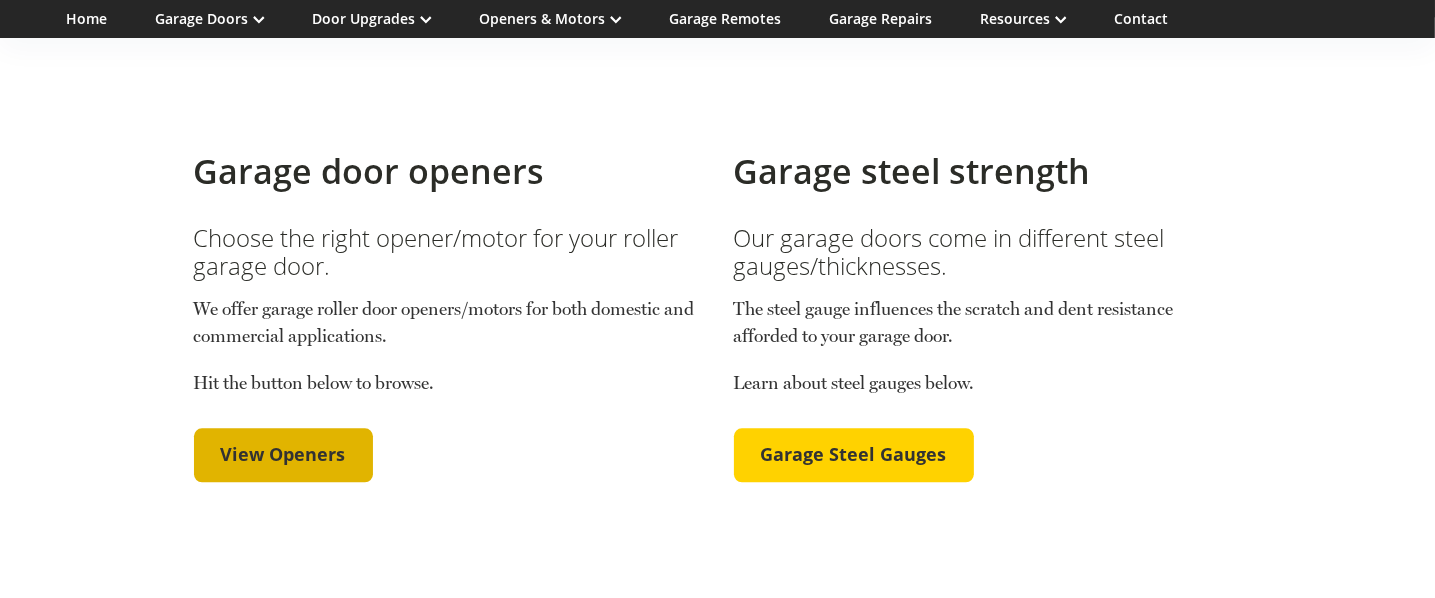 click on "View Openers" at bounding box center [283, 455] 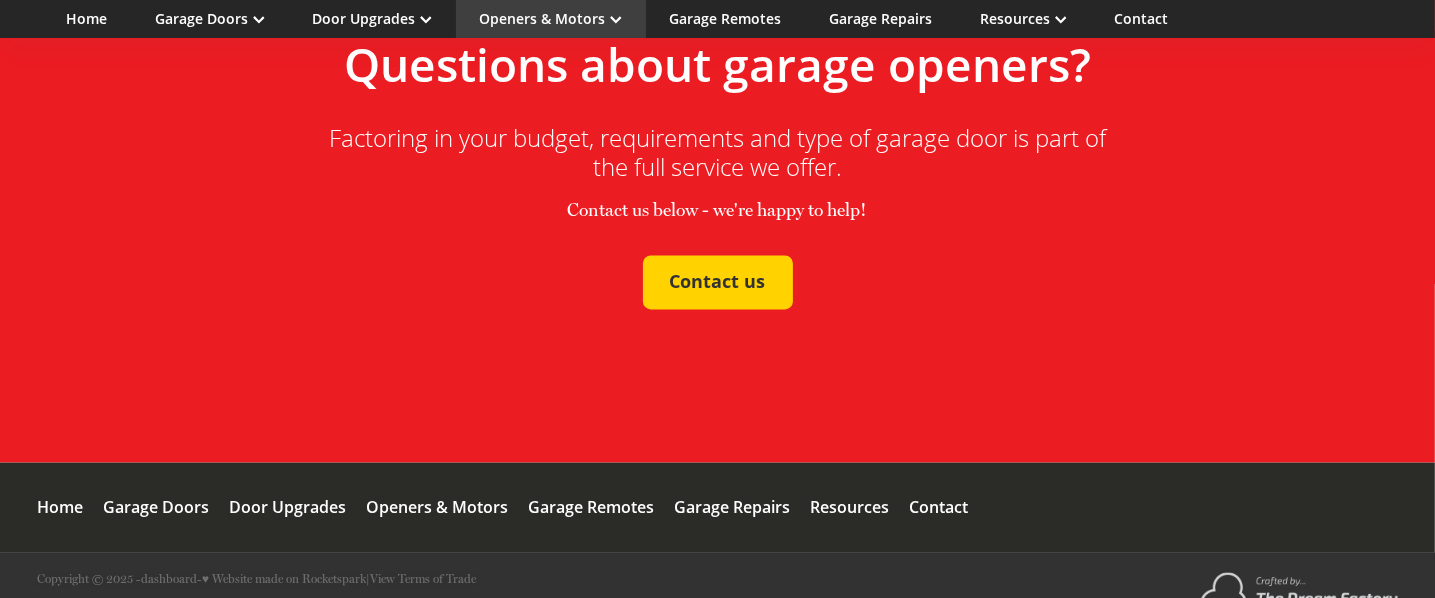scroll, scrollTop: 3800, scrollLeft: 0, axis: vertical 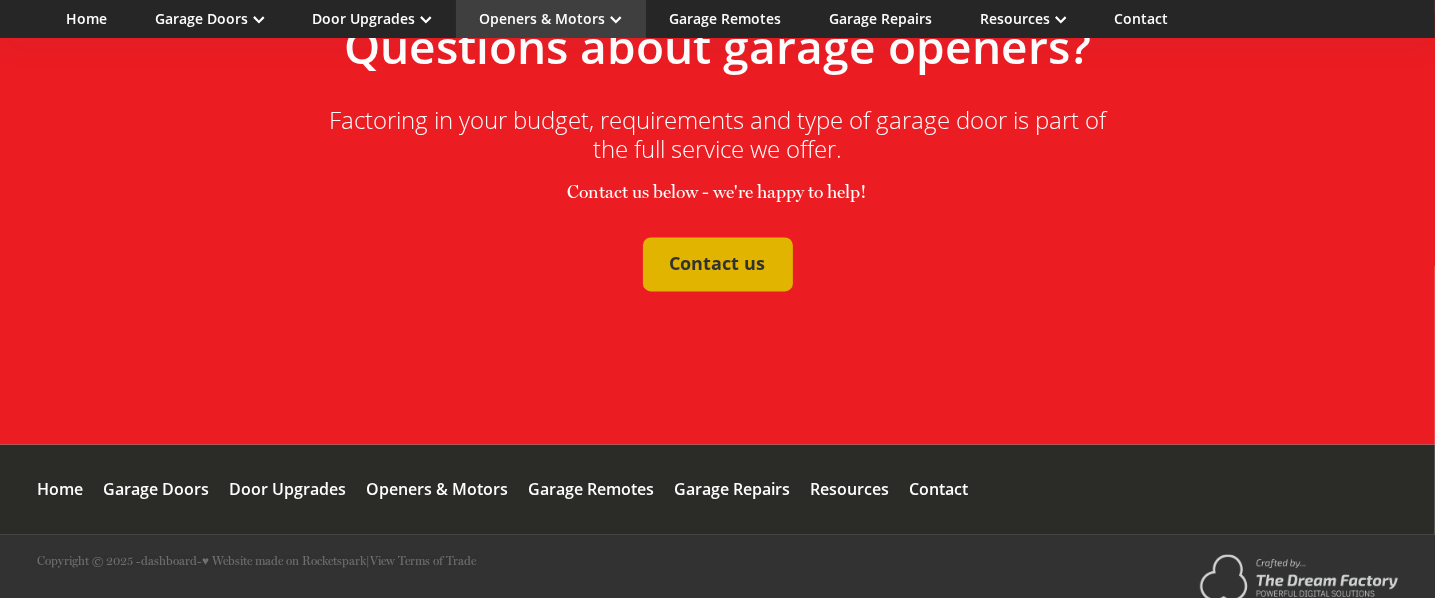 click on "Contact us" at bounding box center [718, 264] 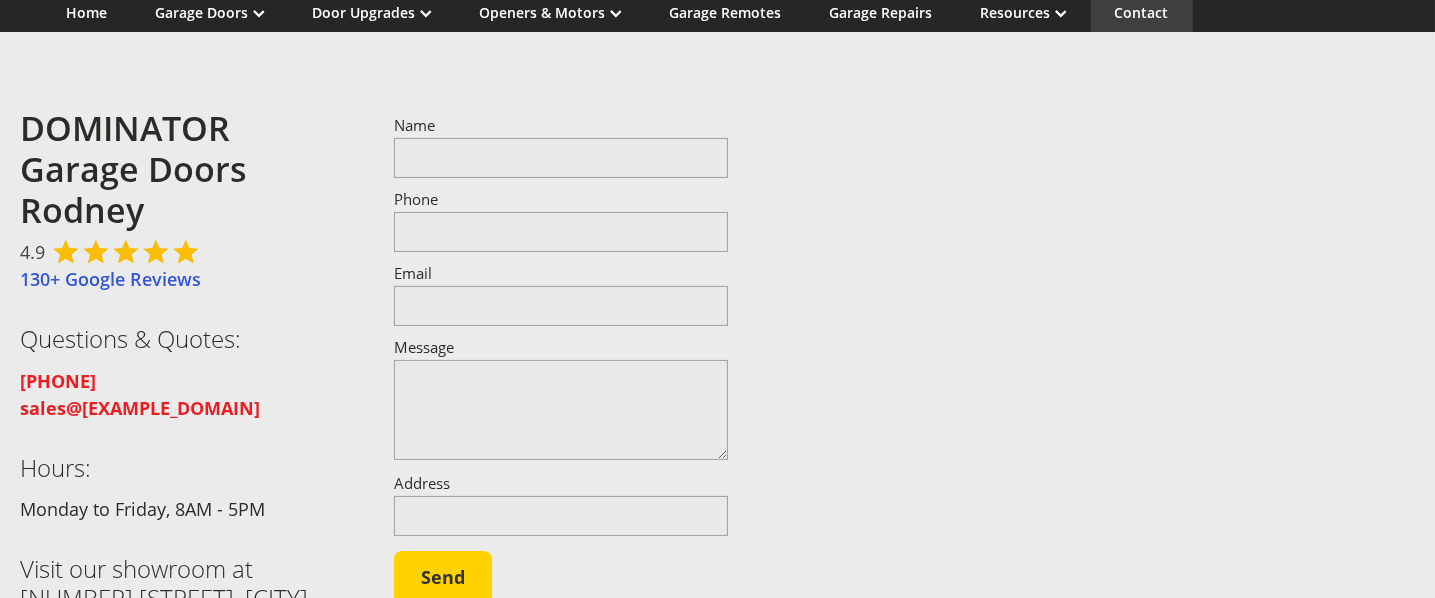 scroll, scrollTop: 200, scrollLeft: 0, axis: vertical 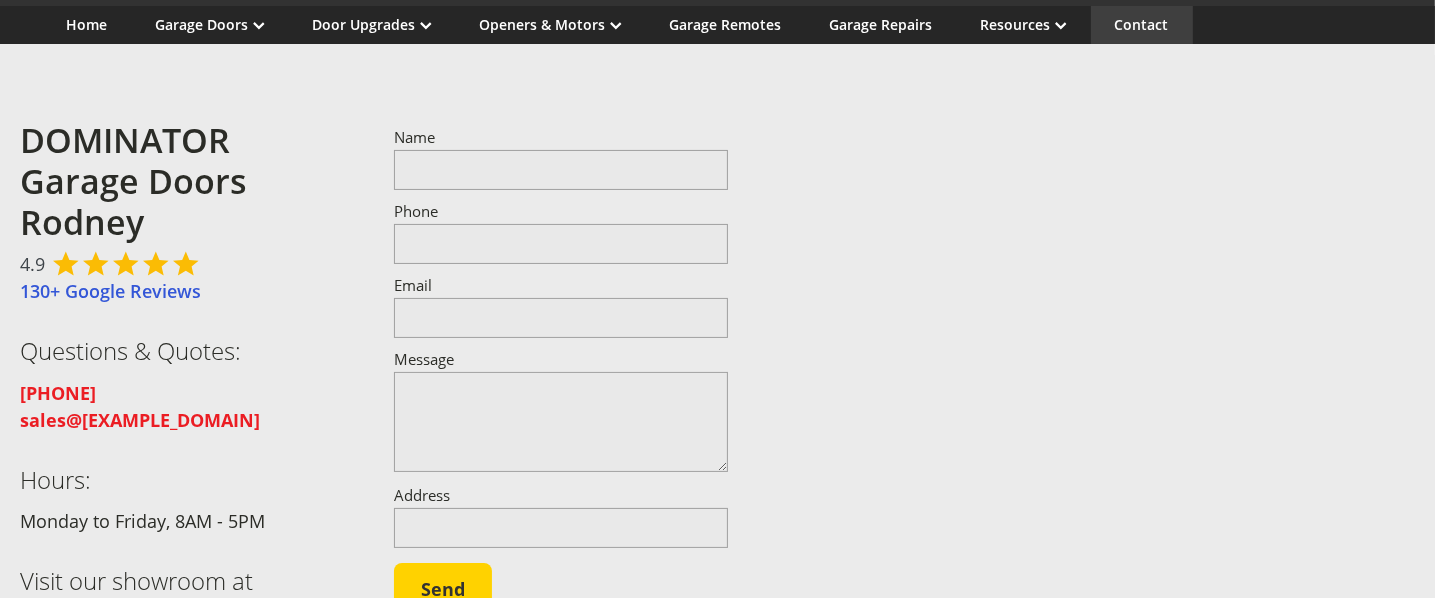 click on "Name" at bounding box center (561, 170) 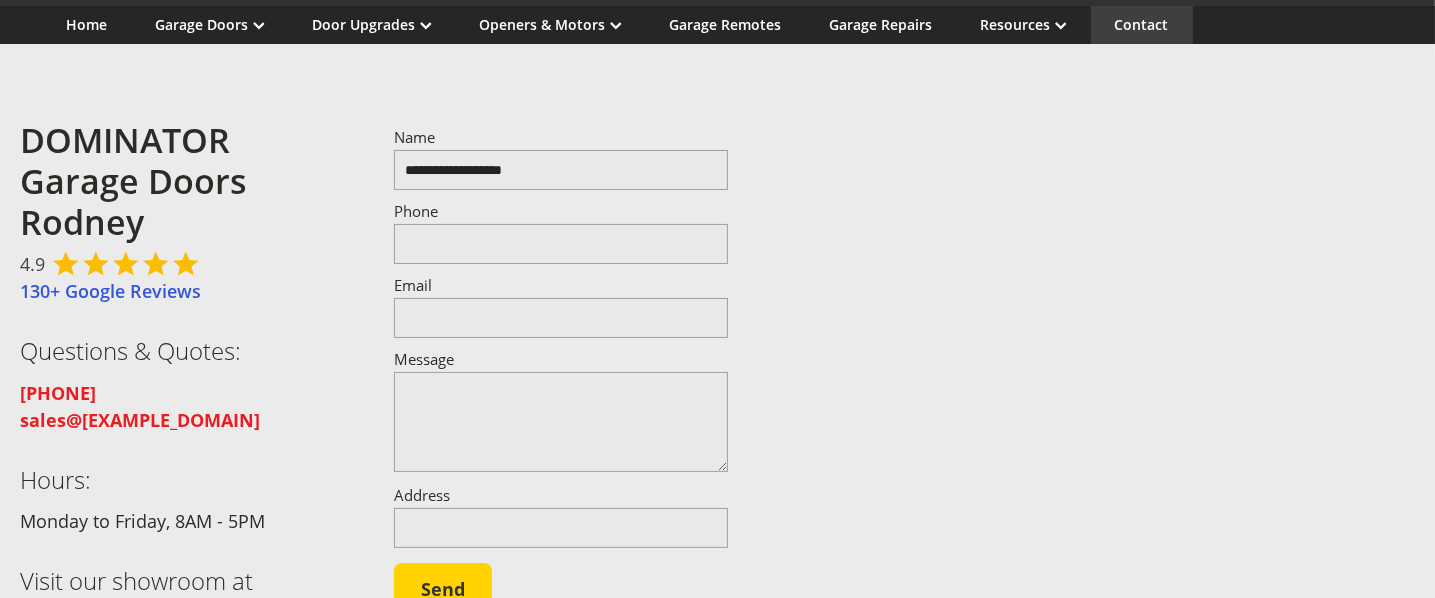 type on "**********" 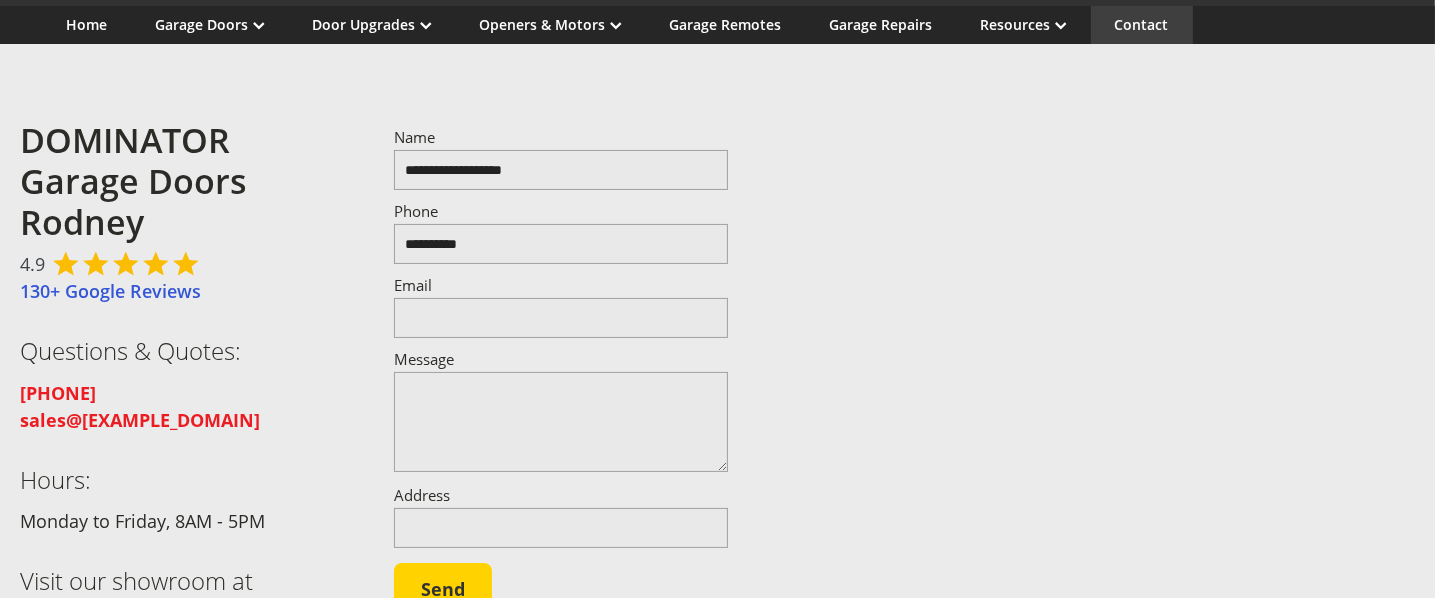 type on "**********" 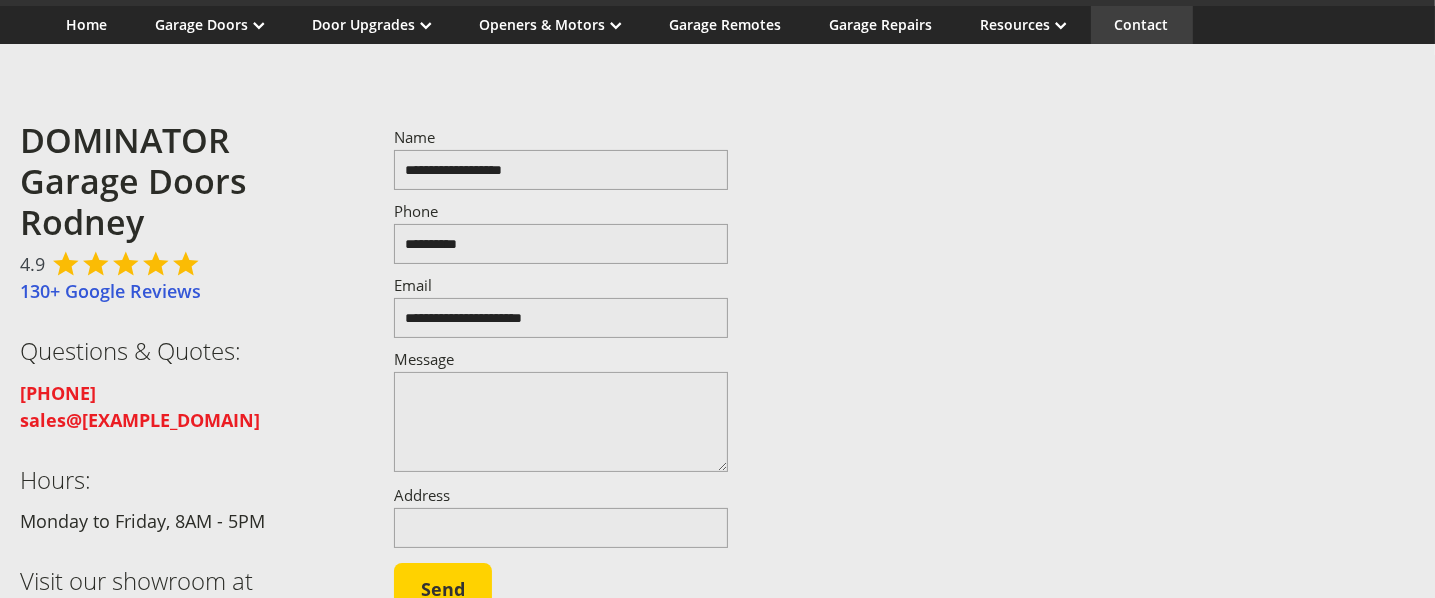 type on "**********" 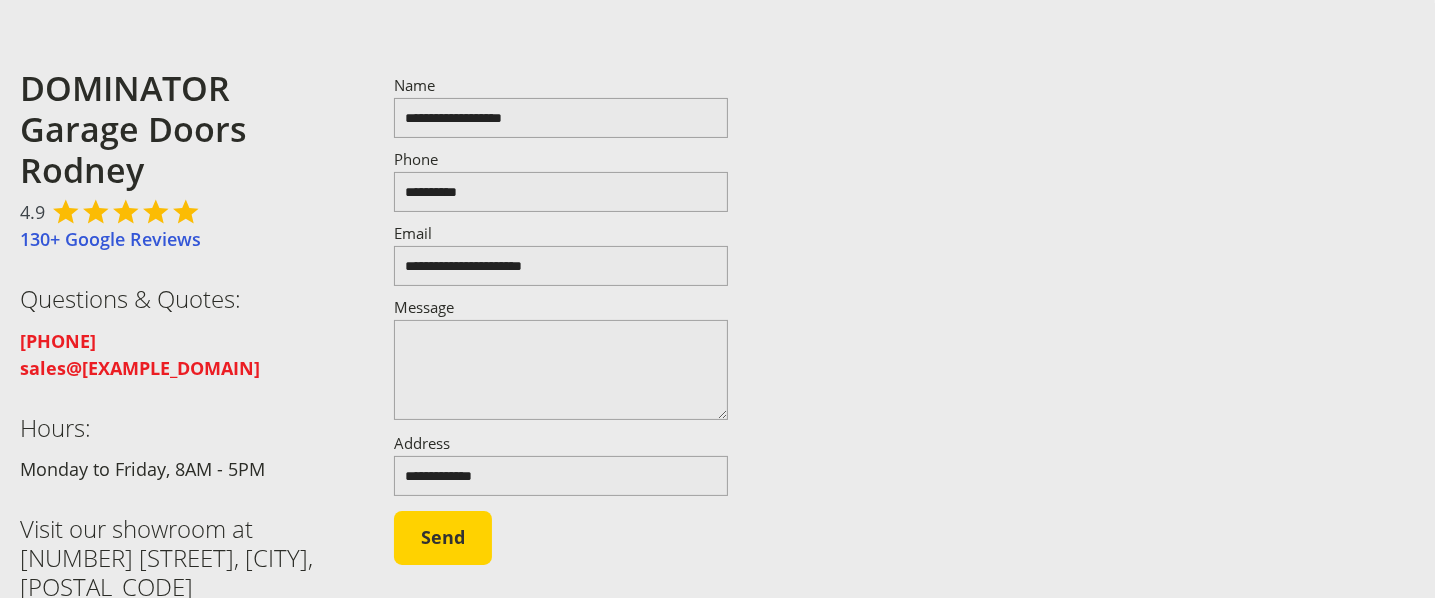 scroll, scrollTop: 300, scrollLeft: 0, axis: vertical 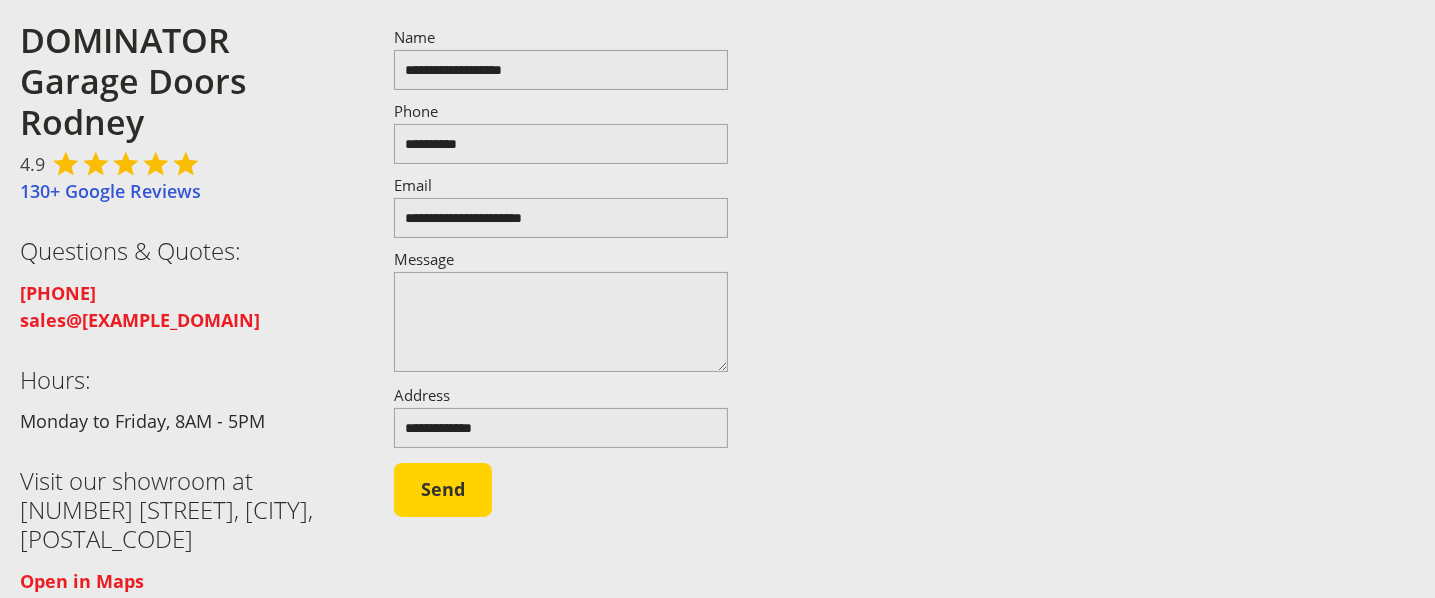 click on "Message" at bounding box center [561, 322] 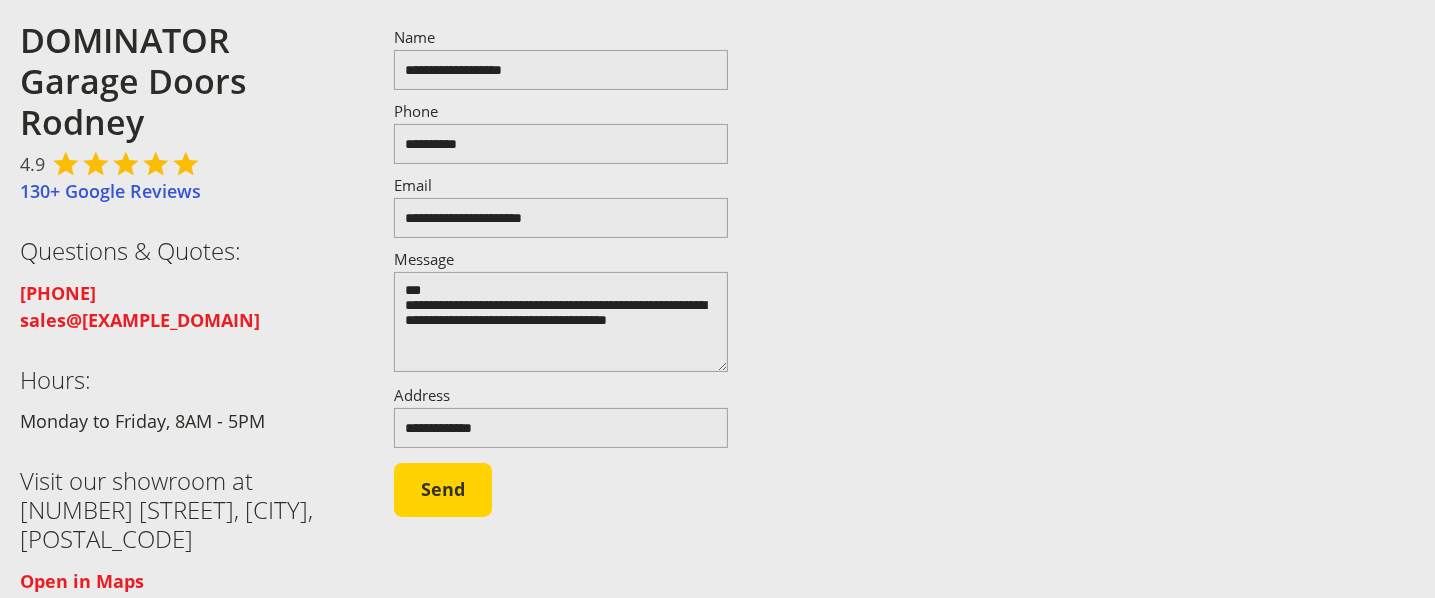 click on "**********" at bounding box center (561, 322) 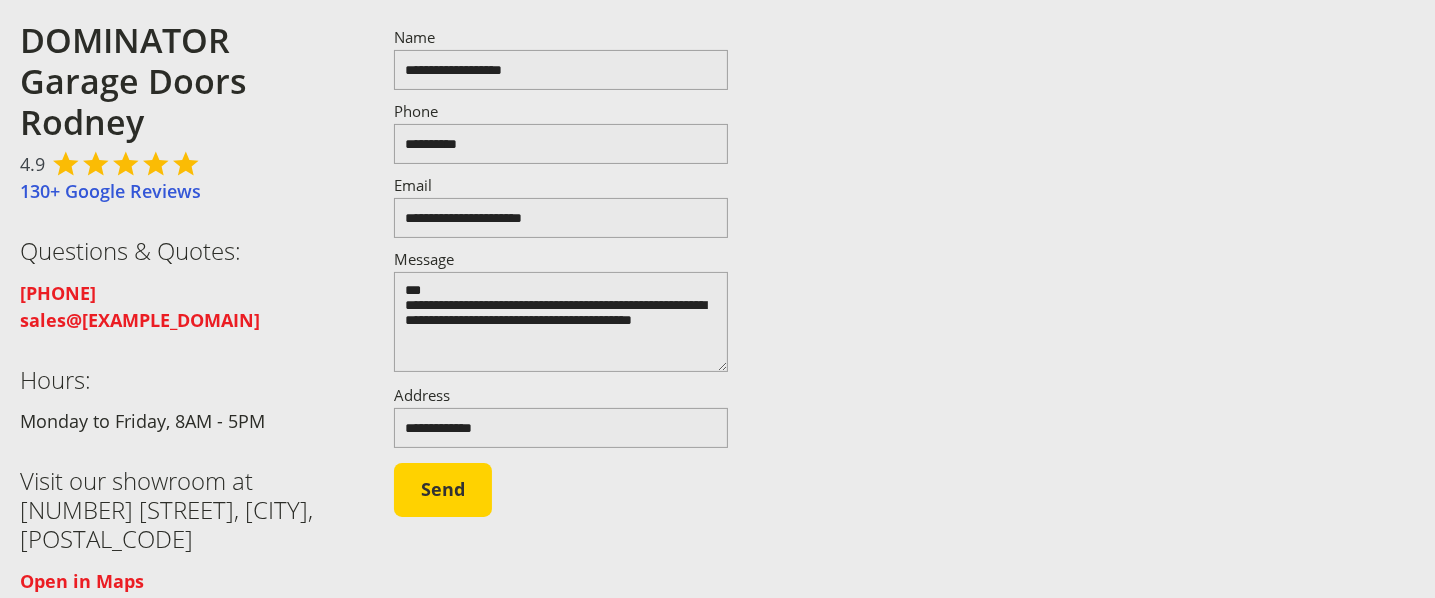 drag, startPoint x: 500, startPoint y: 345, endPoint x: 623, endPoint y: 386, distance: 129.65338 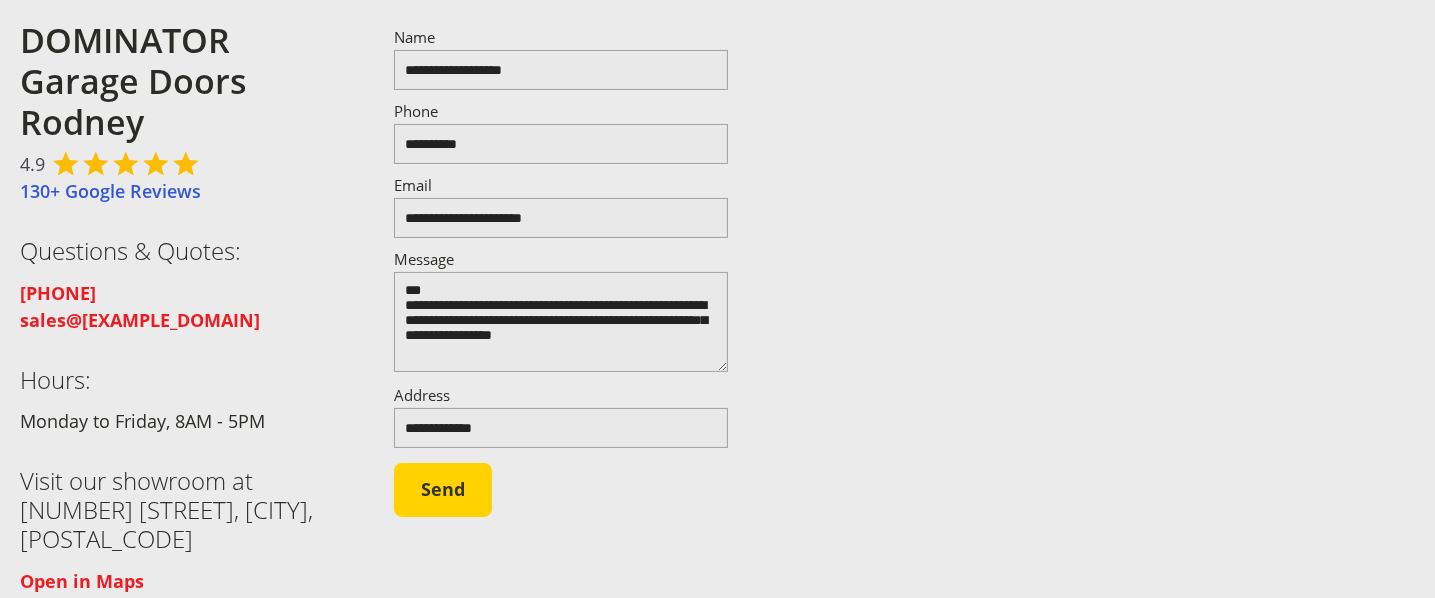 scroll, scrollTop: 4, scrollLeft: 0, axis: vertical 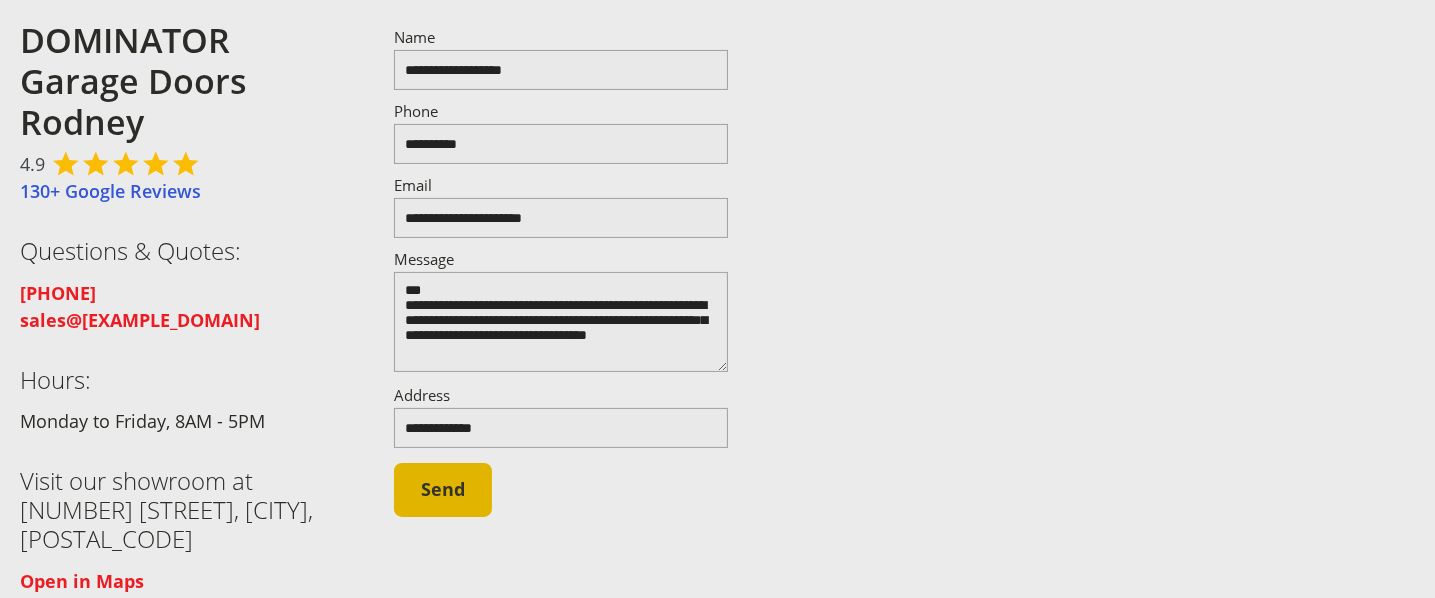 type on "**********" 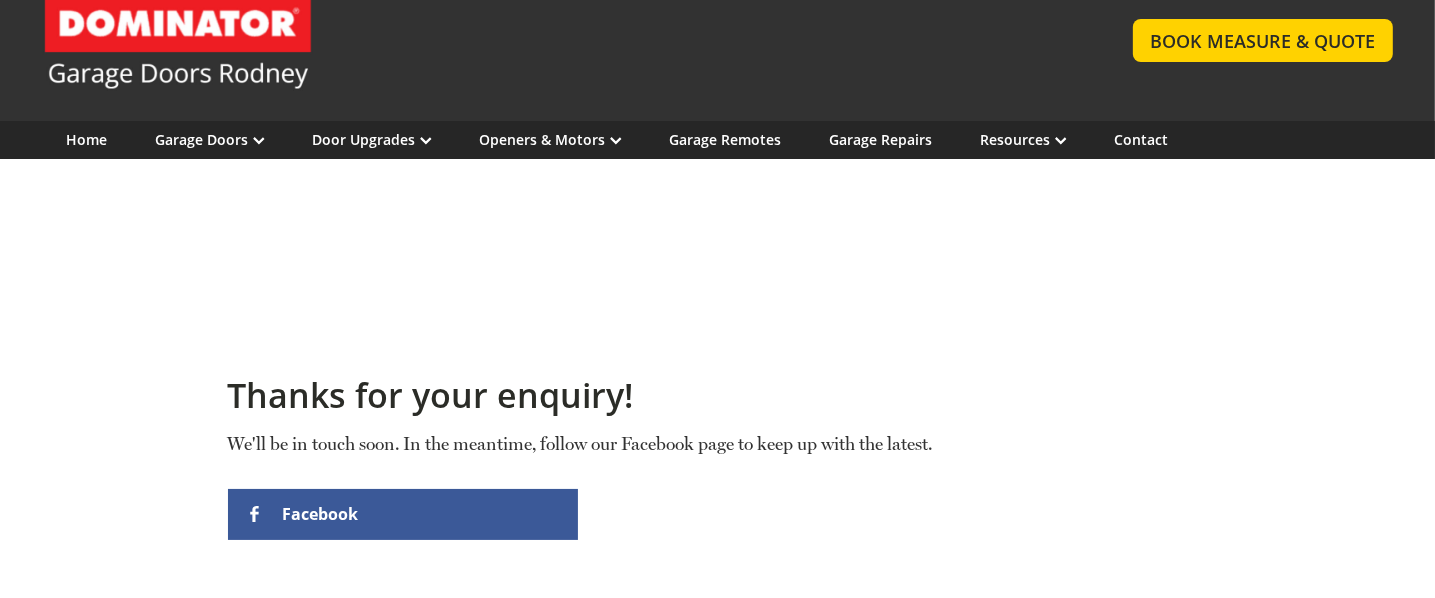 scroll, scrollTop: 0, scrollLeft: 0, axis: both 